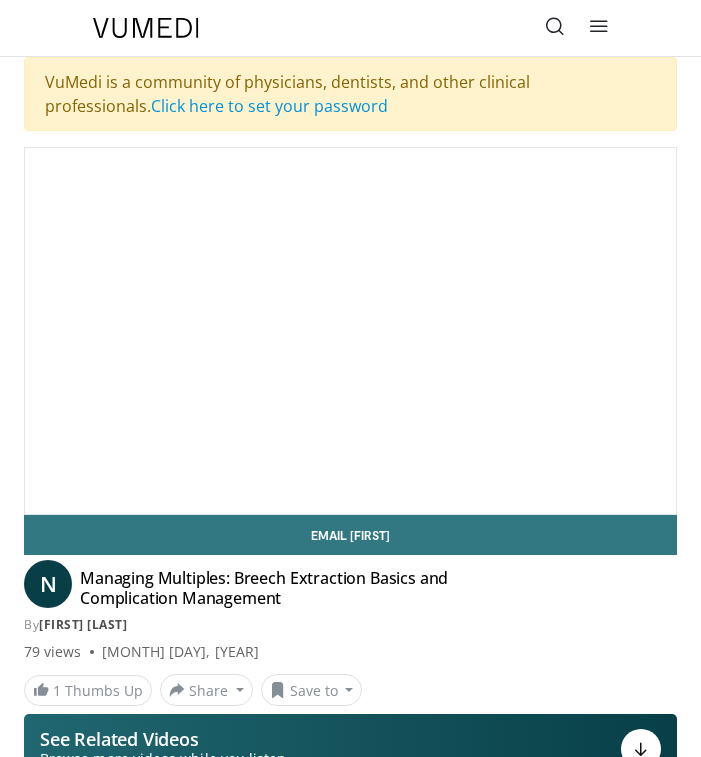 scroll, scrollTop: 0, scrollLeft: 0, axis: both 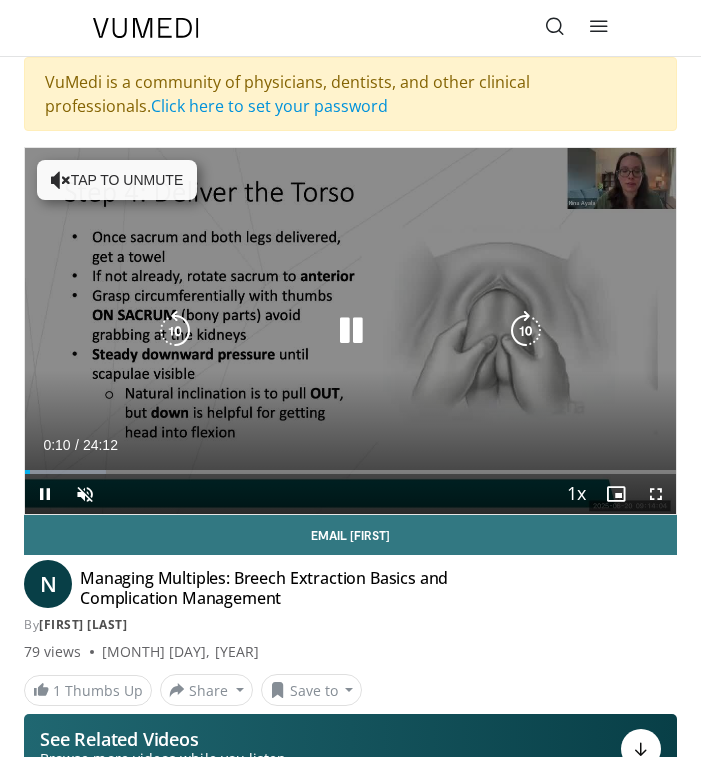 click on "Tap to unmute" at bounding box center [117, 180] 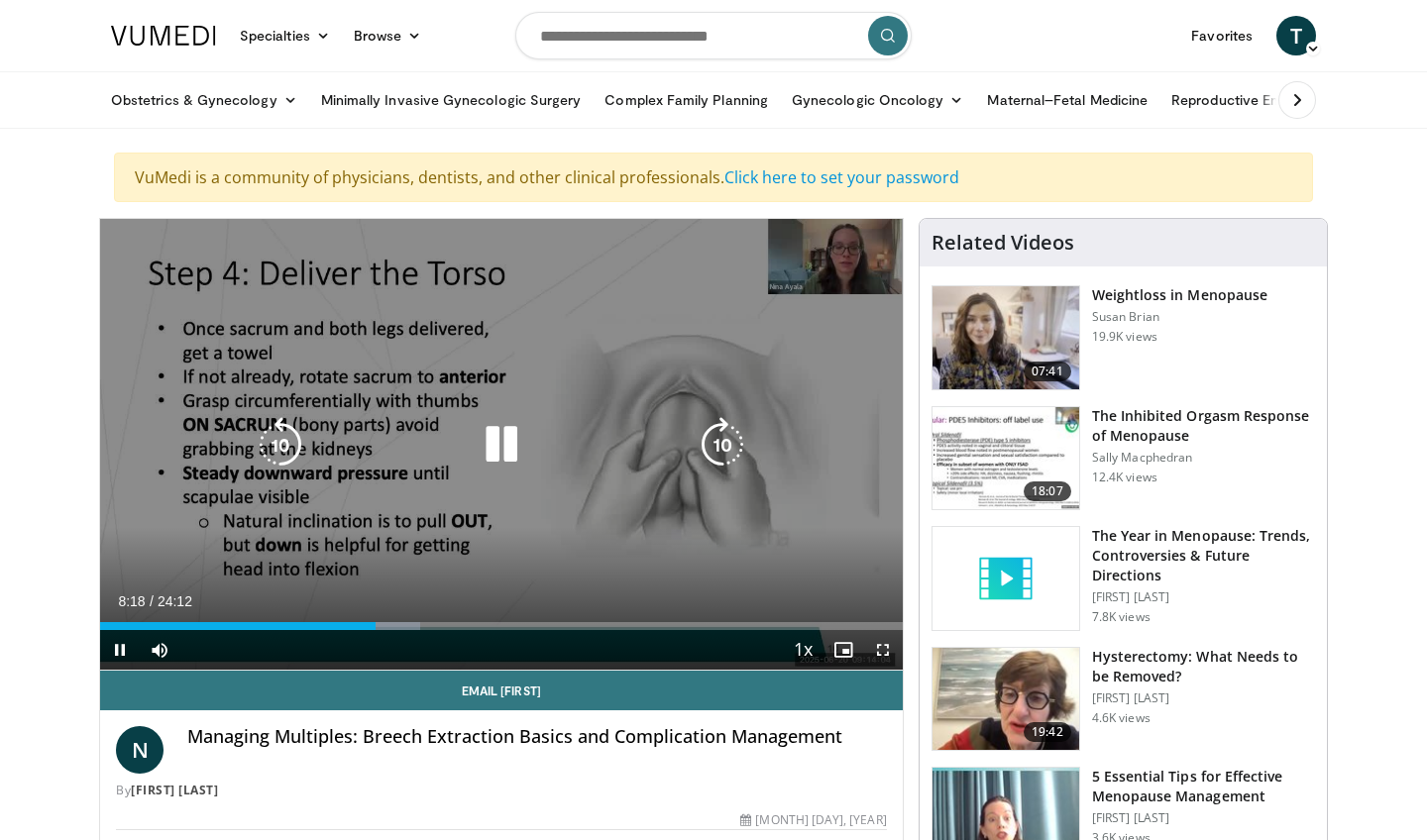 click at bounding box center [280, 445] 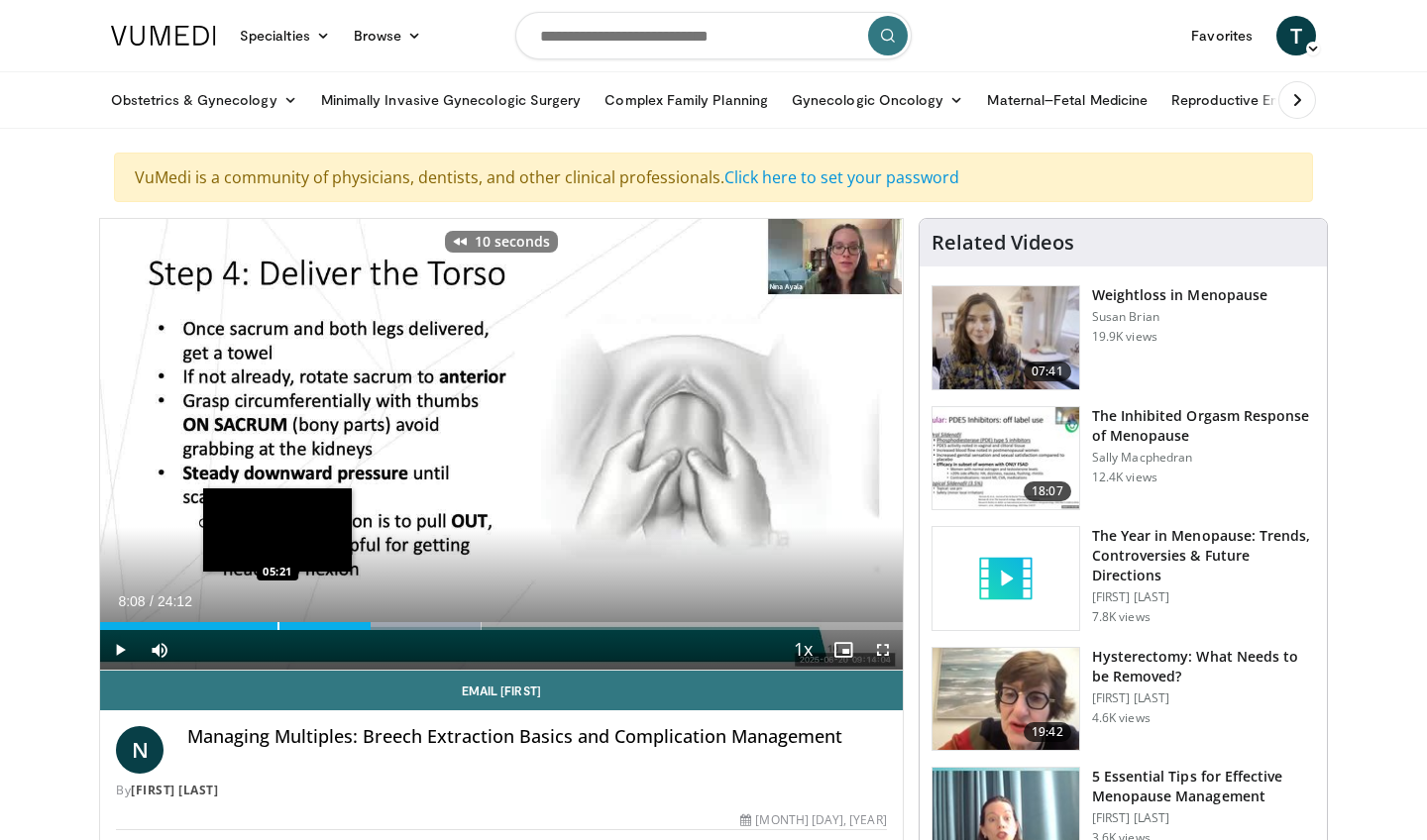click at bounding box center (278, 626) 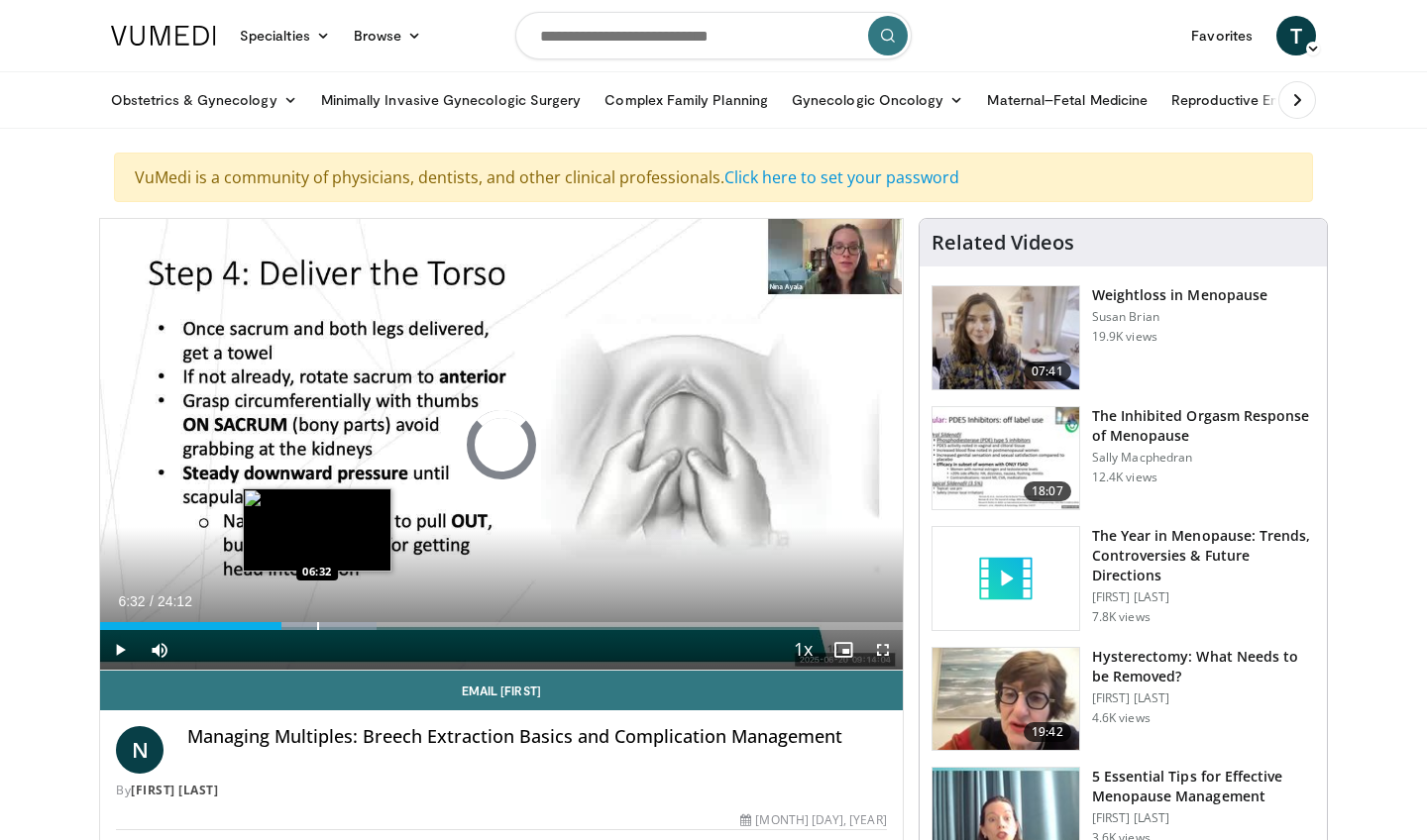 click at bounding box center [318, 626] 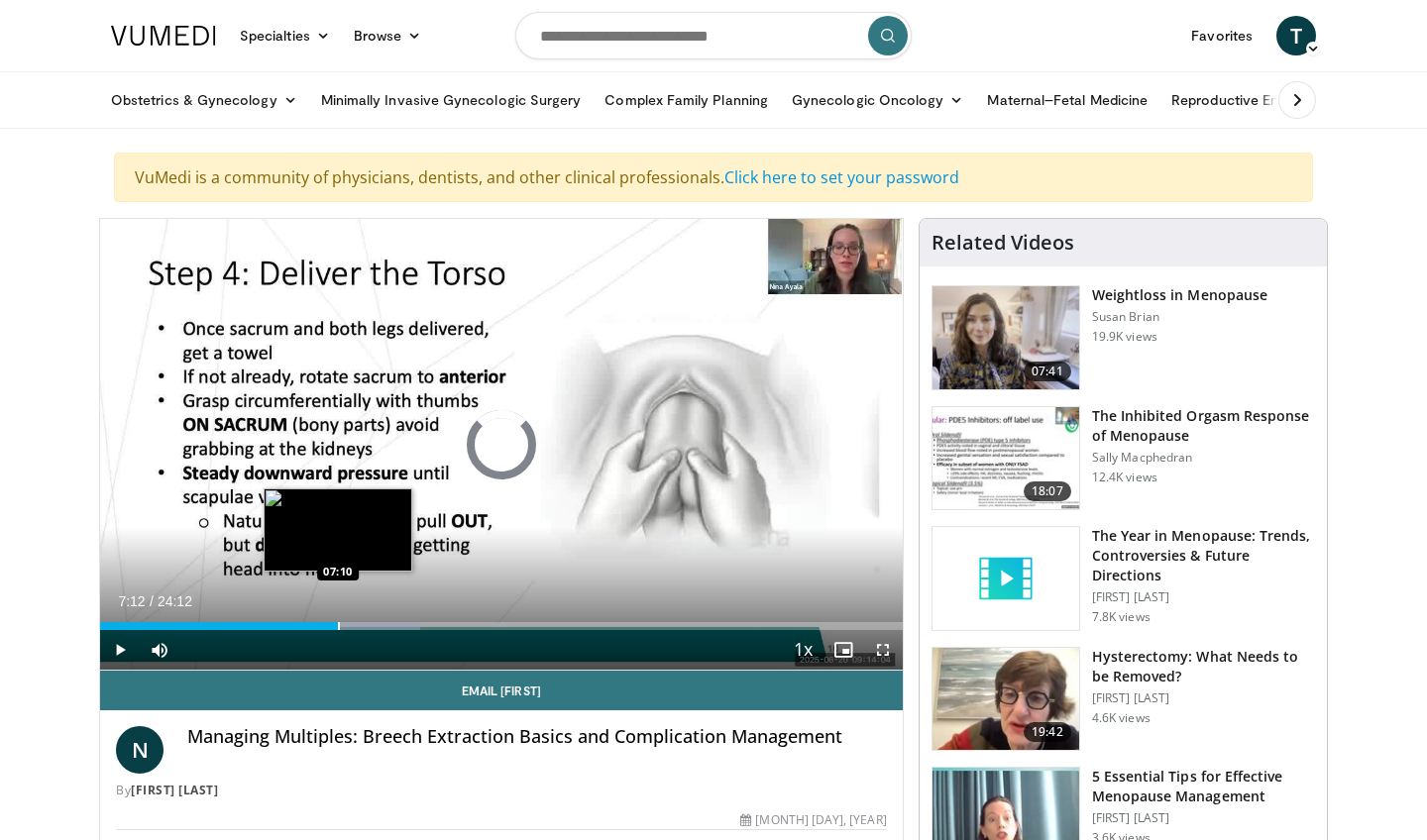 click at bounding box center (339, 626) 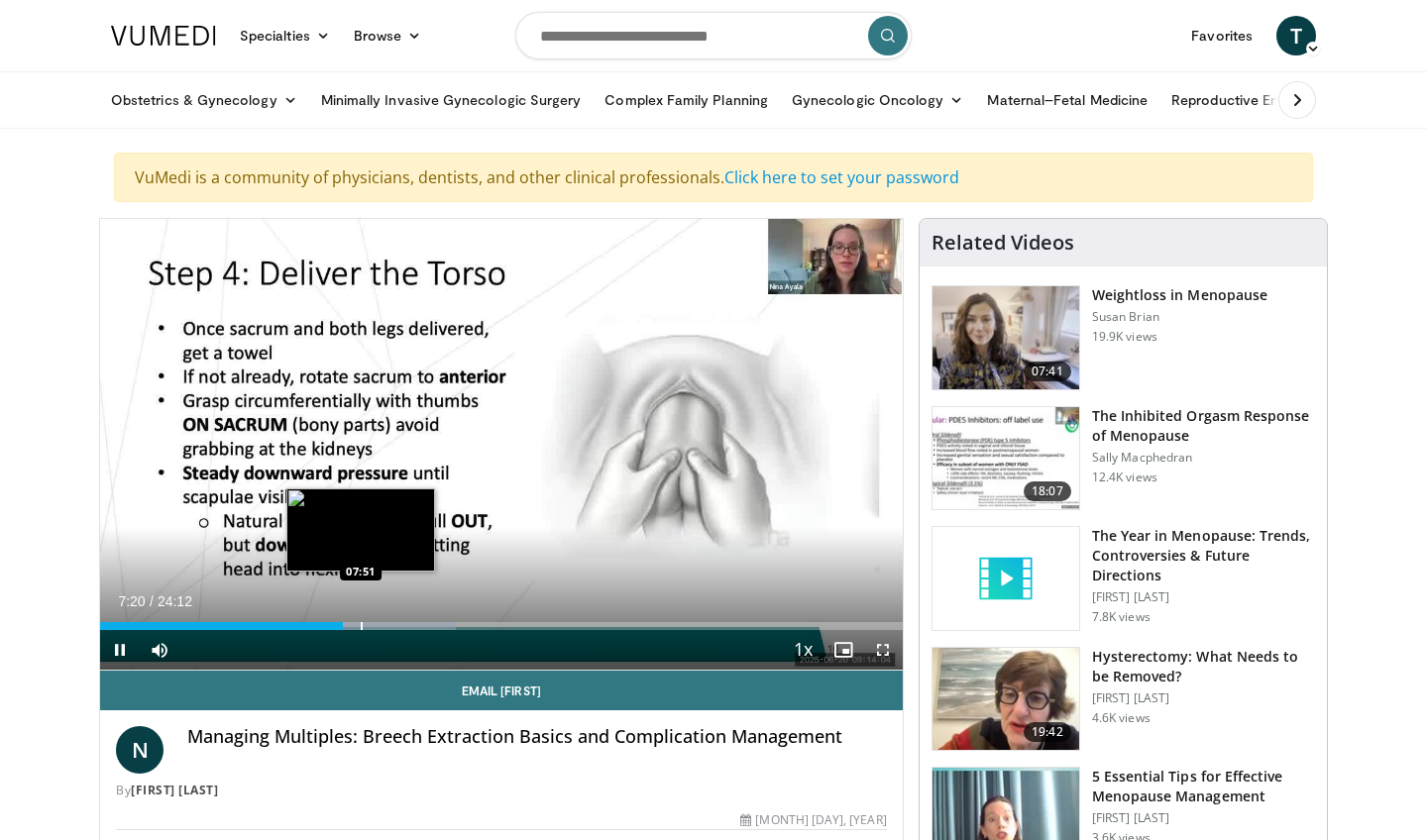 click at bounding box center (362, 626) 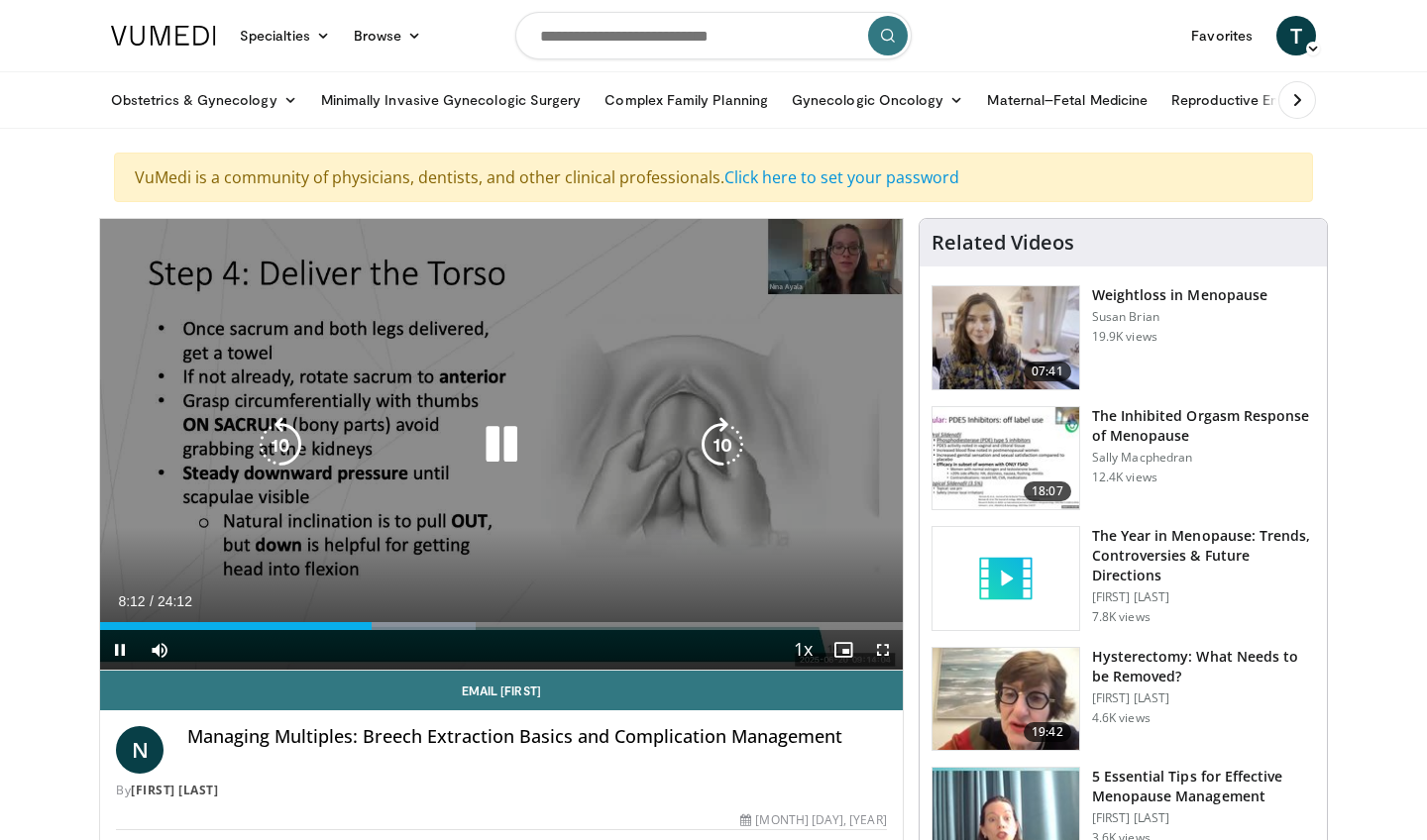 click at bounding box center (501, 445) 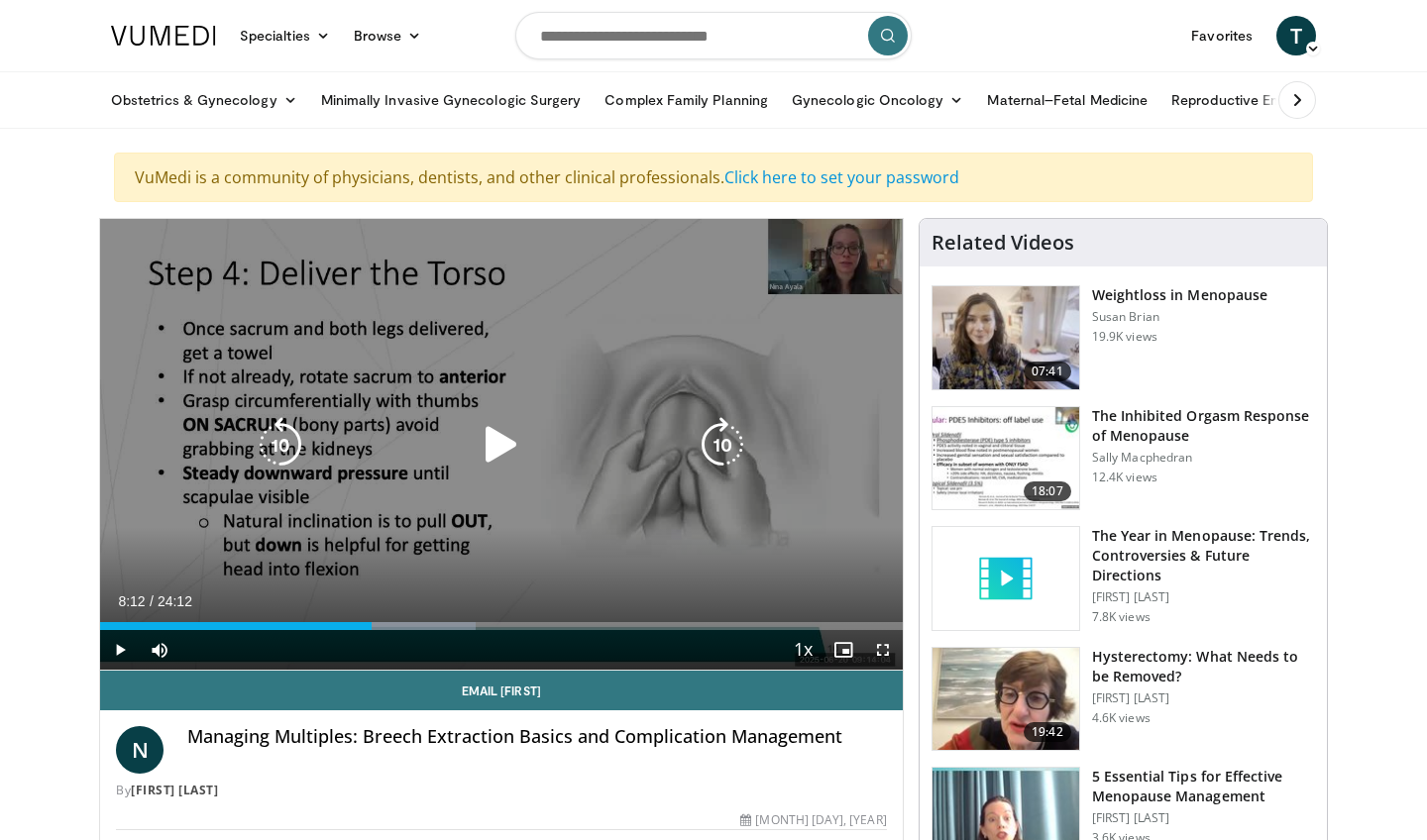 click at bounding box center (501, 445) 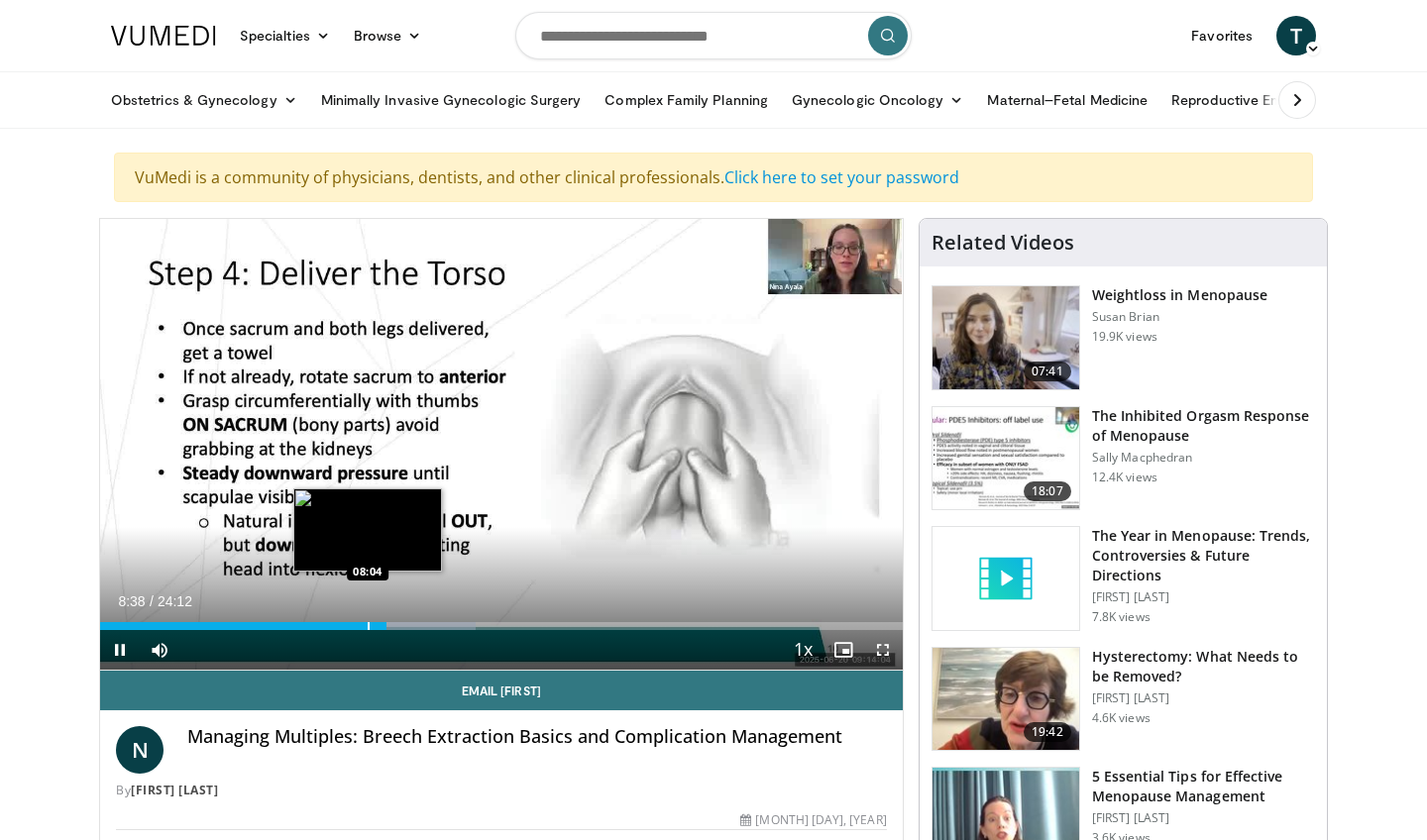 click at bounding box center [369, 626] 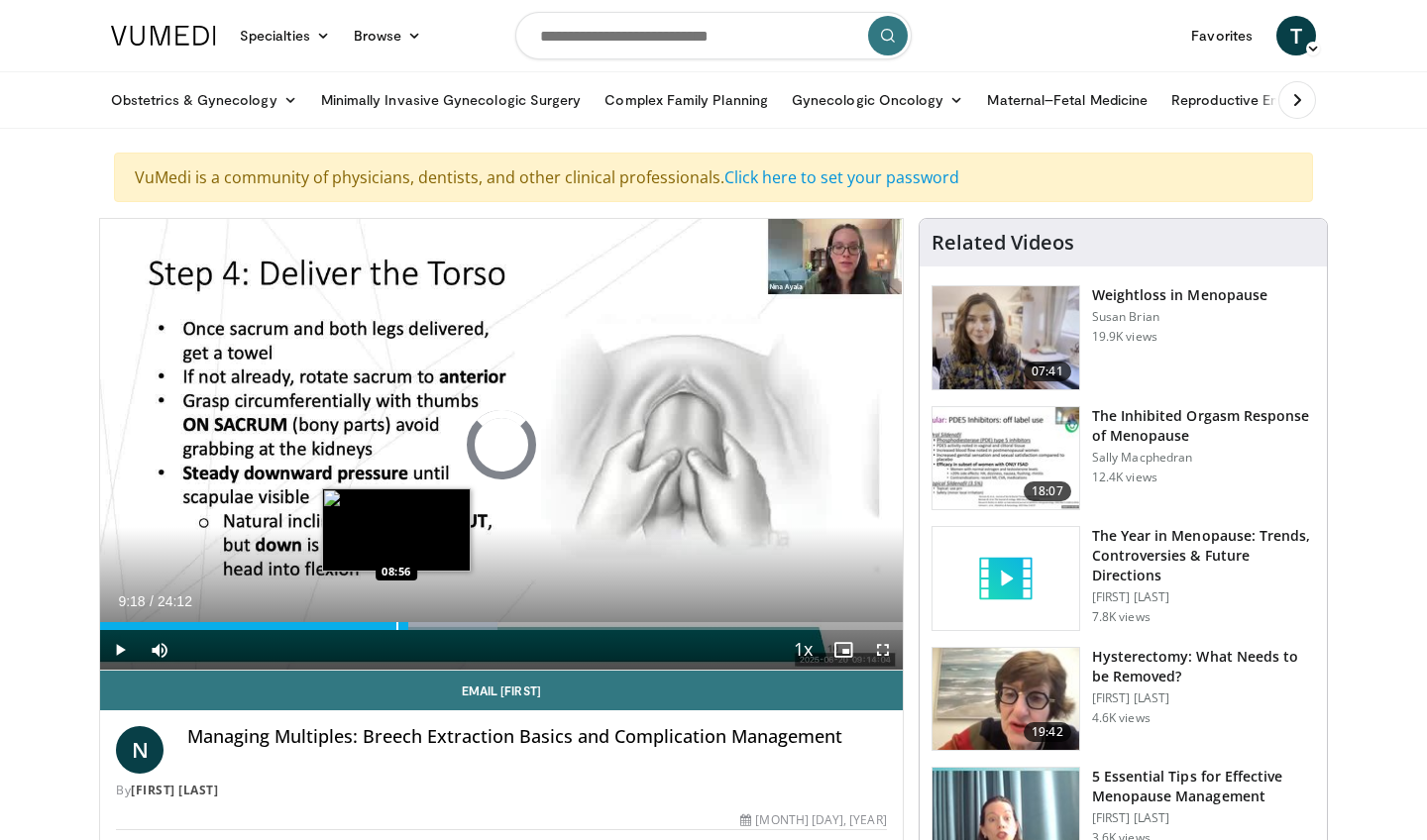 click on "Loaded :  49.55% 09:18 08:56" at bounding box center (501, 626) 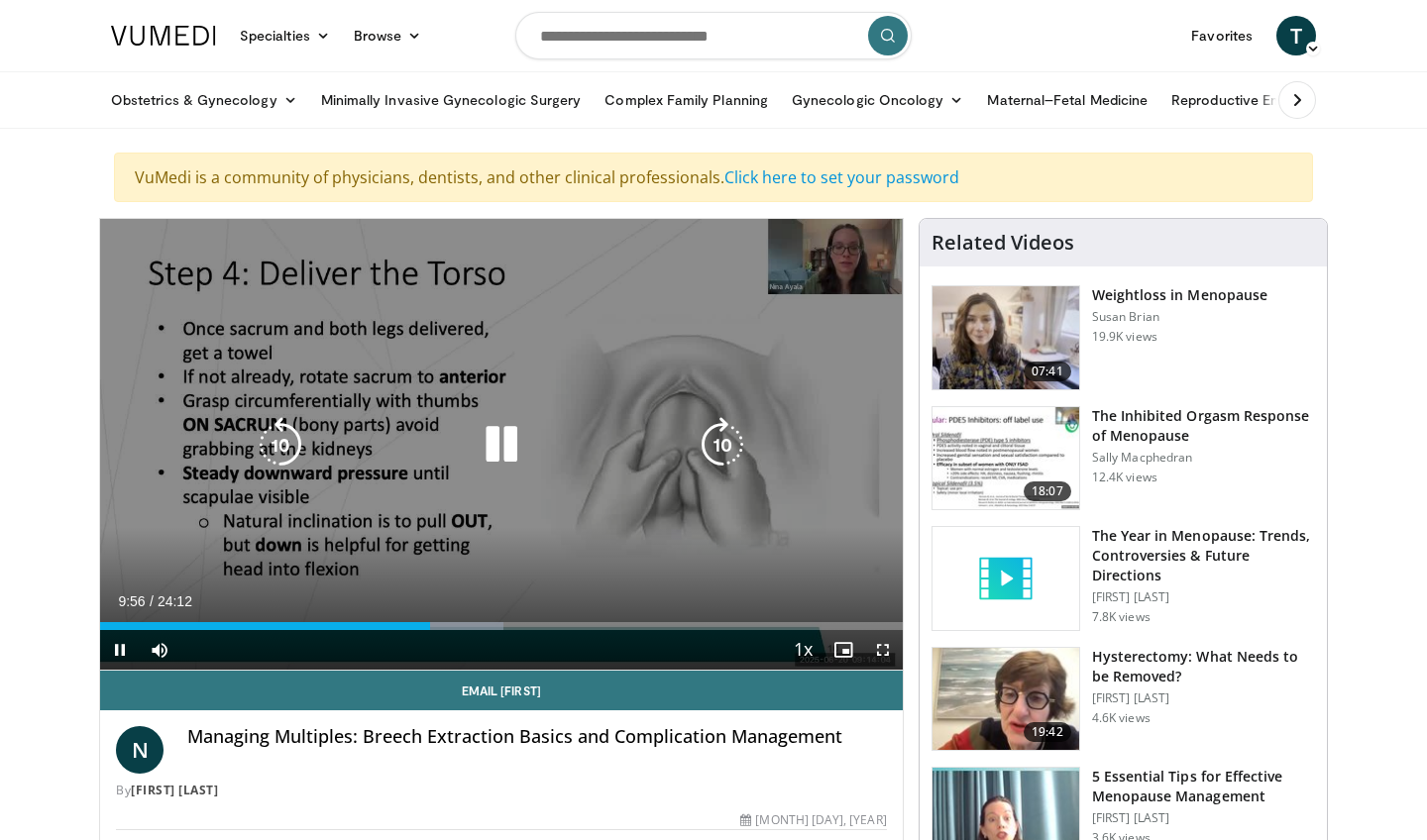 click at bounding box center (280, 445) 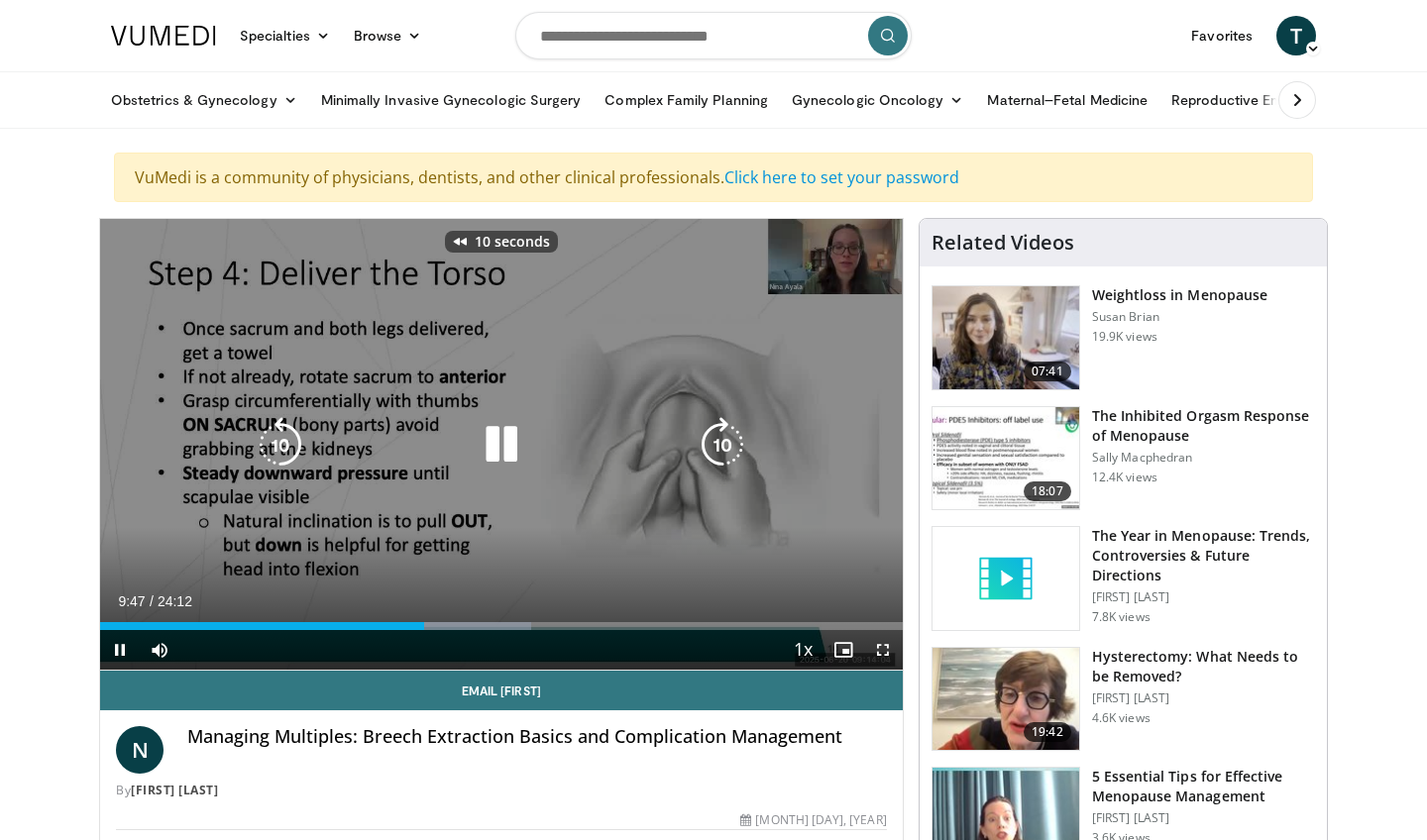 click at bounding box center [280, 445] 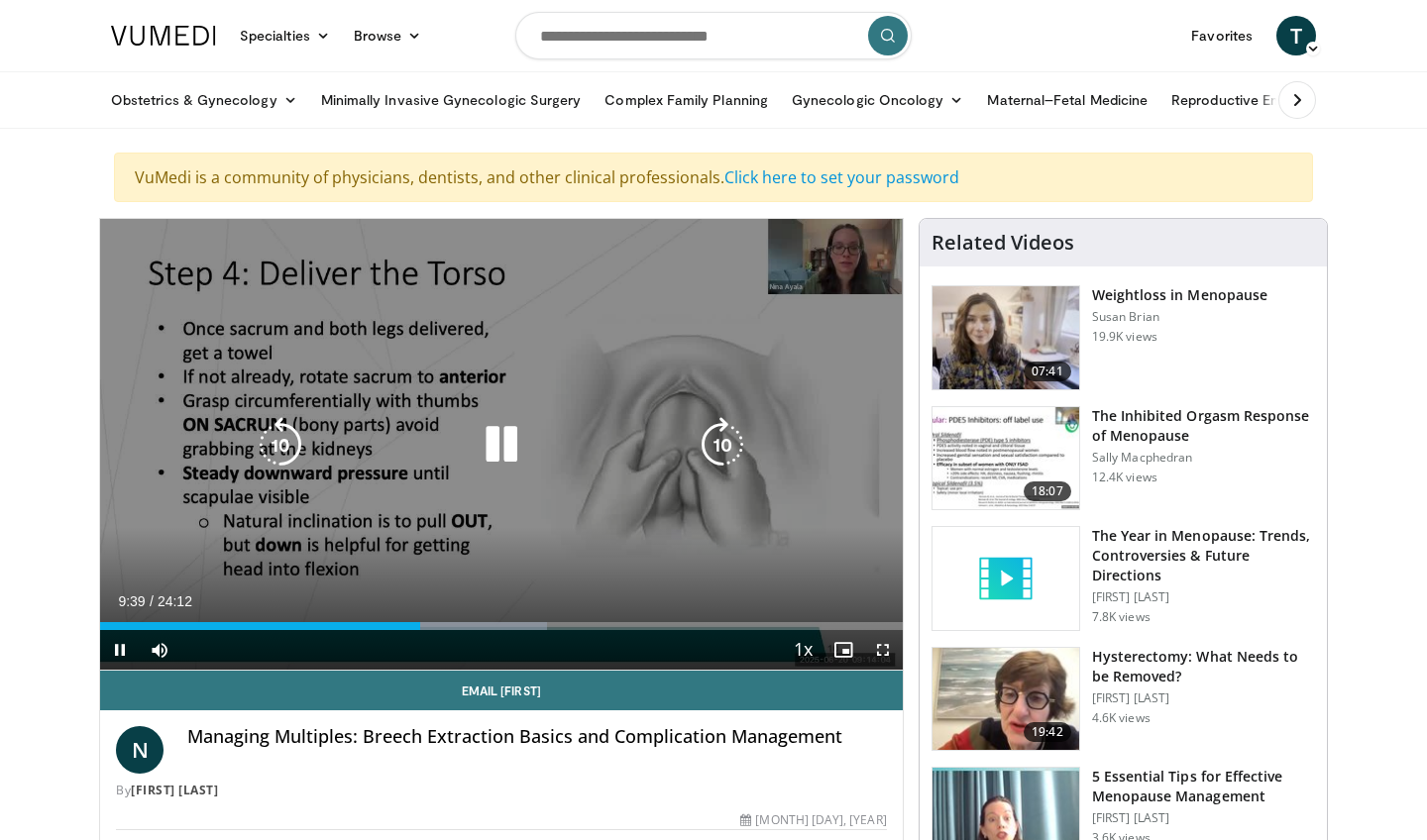 click at bounding box center (280, 445) 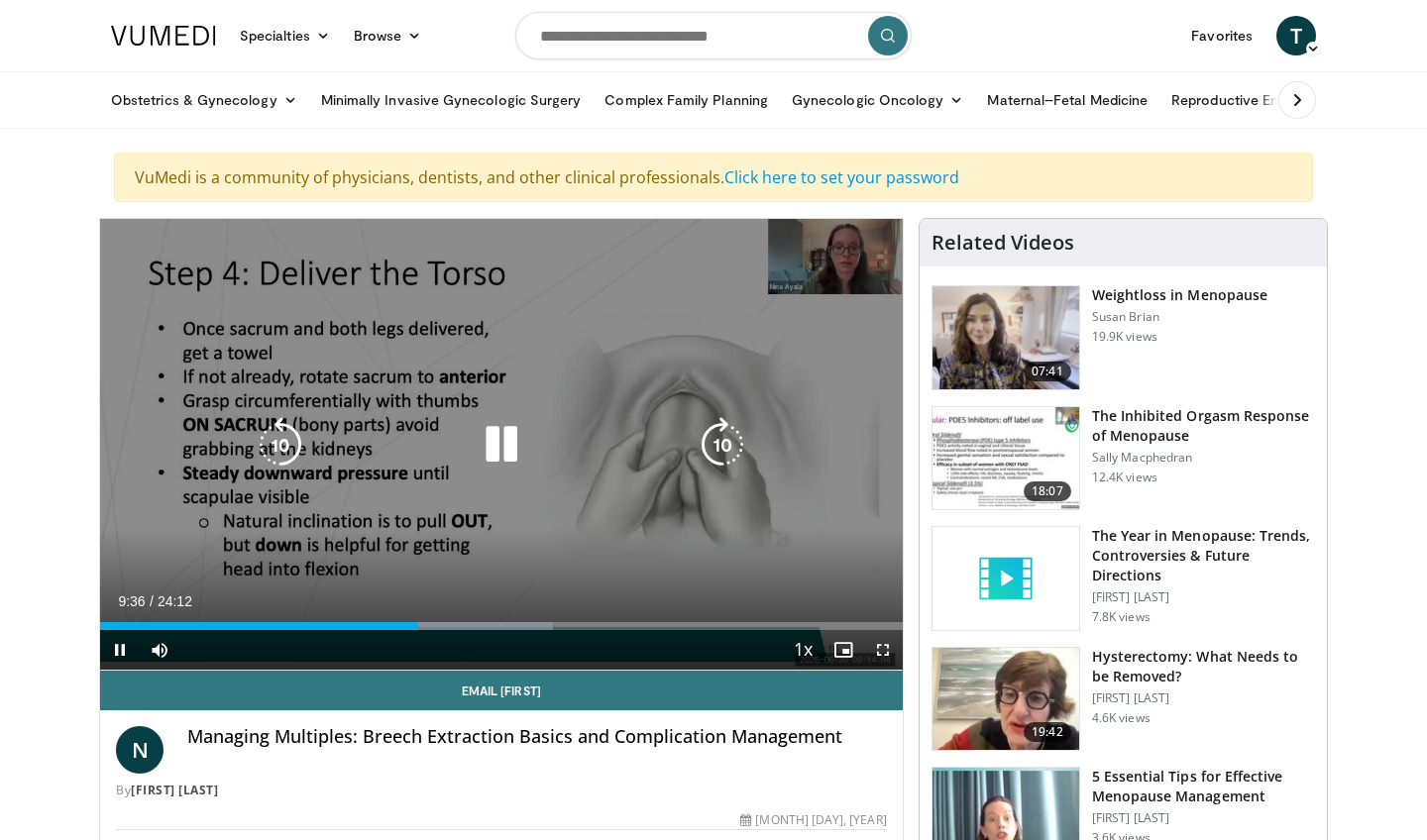 click at bounding box center (280, 445) 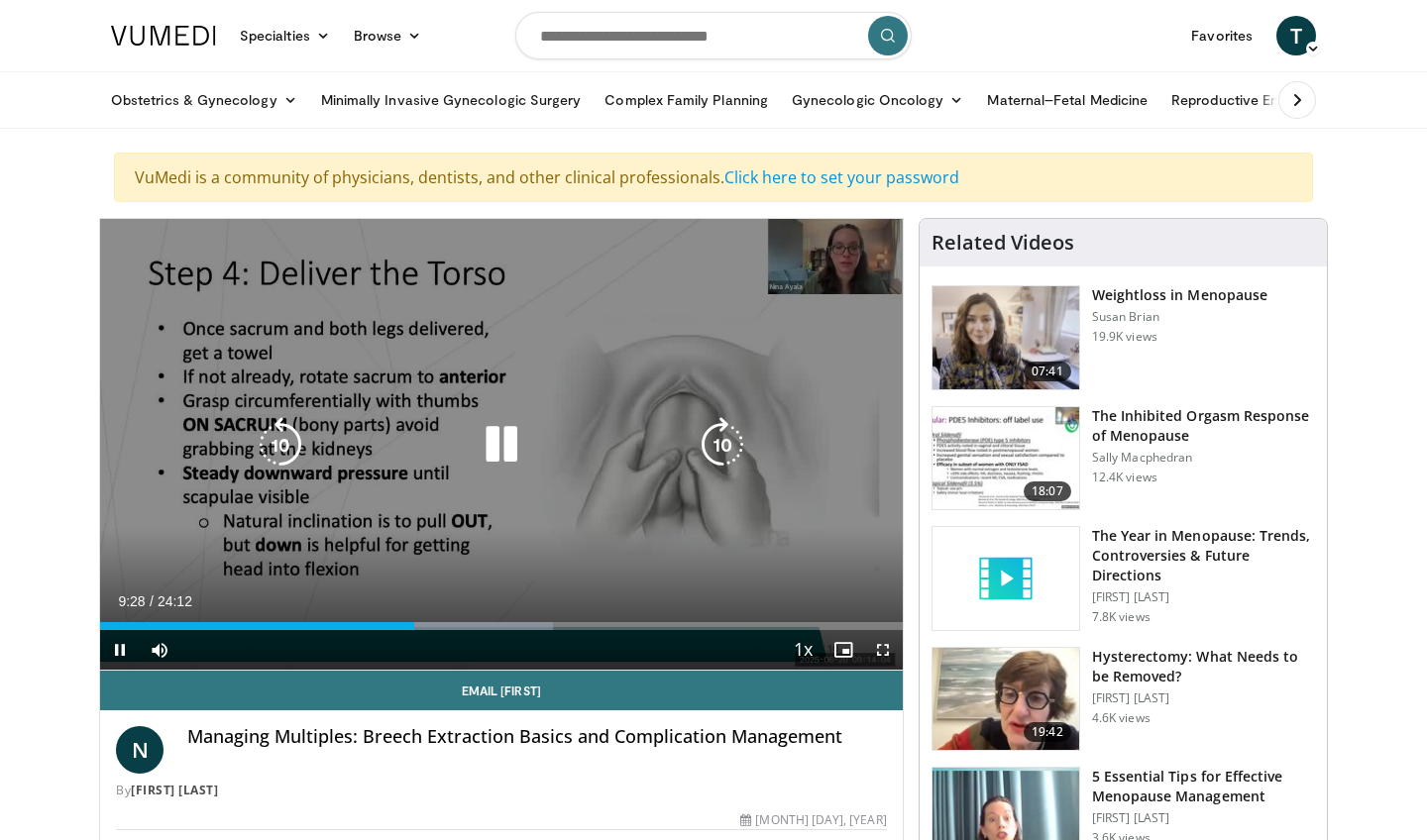 click at bounding box center (280, 445) 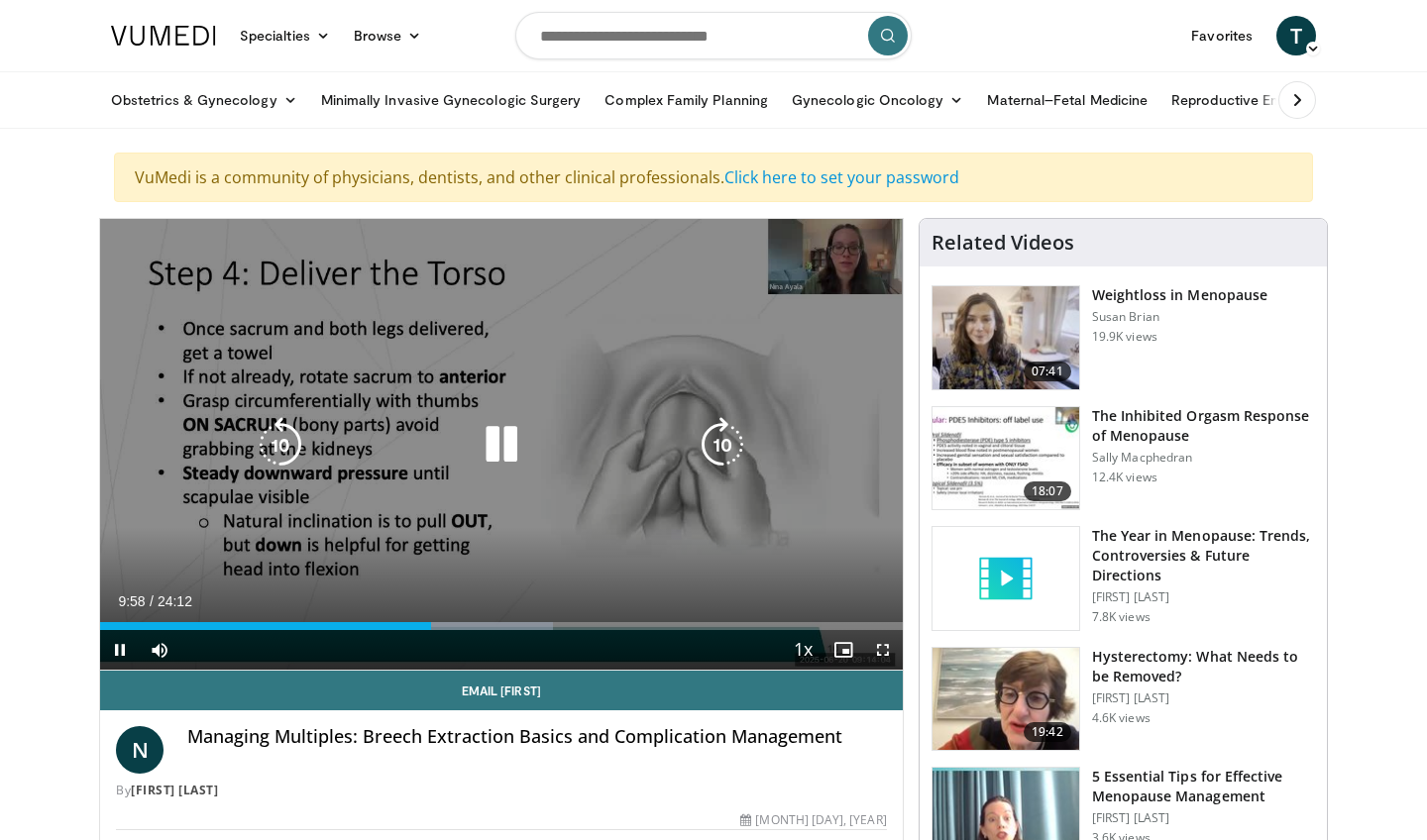 click at bounding box center (280, 445) 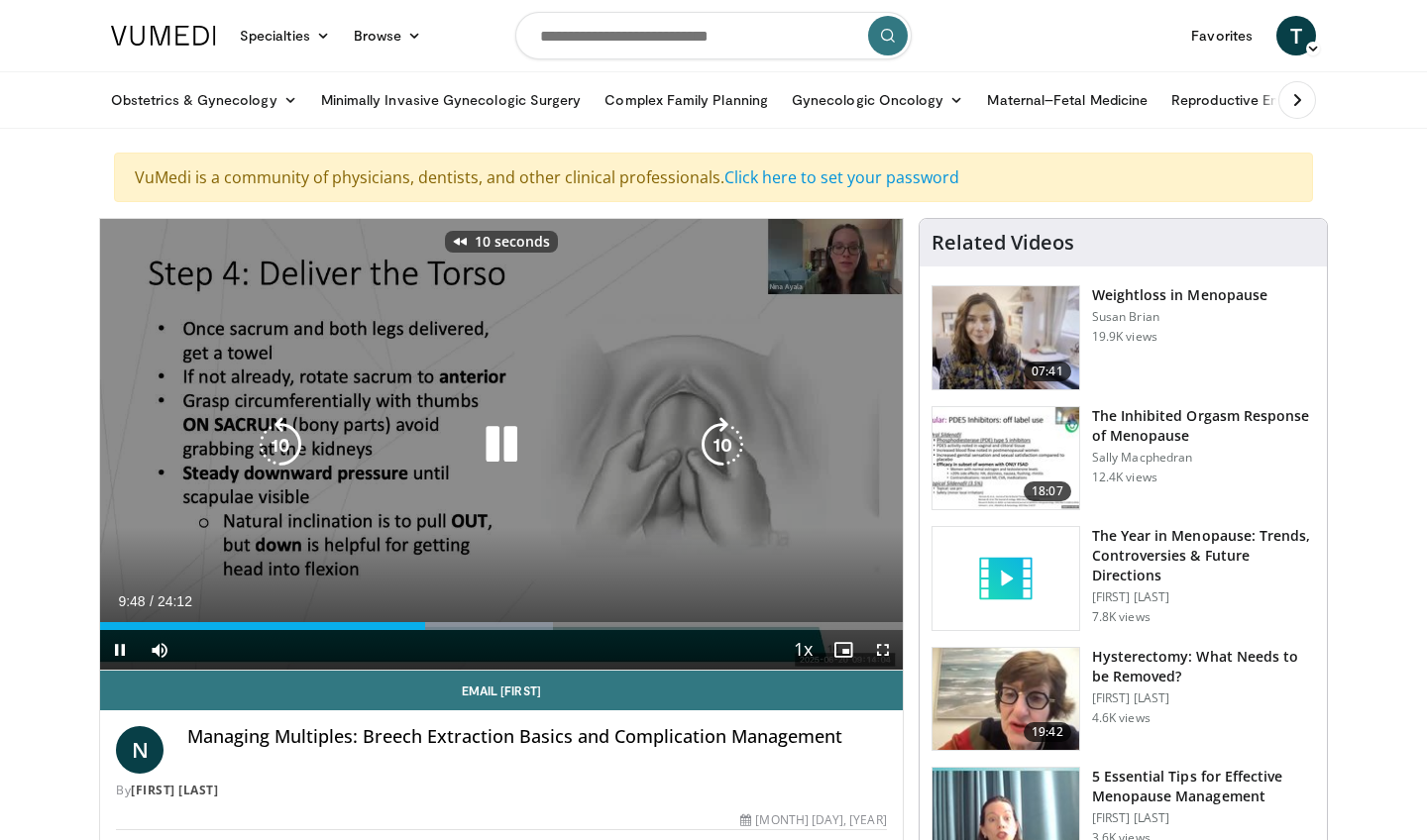 click at bounding box center [280, 445] 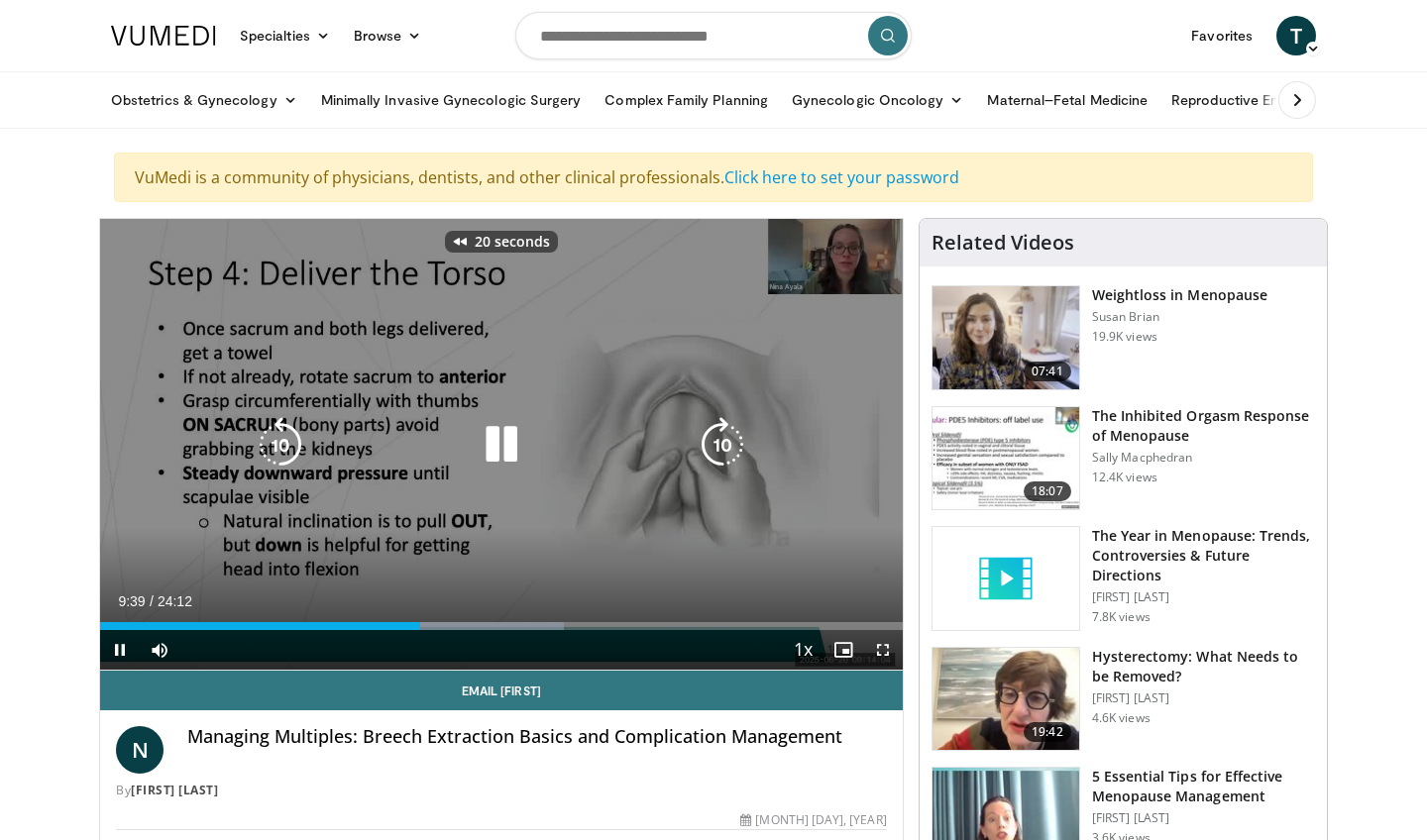 click at bounding box center [280, 445] 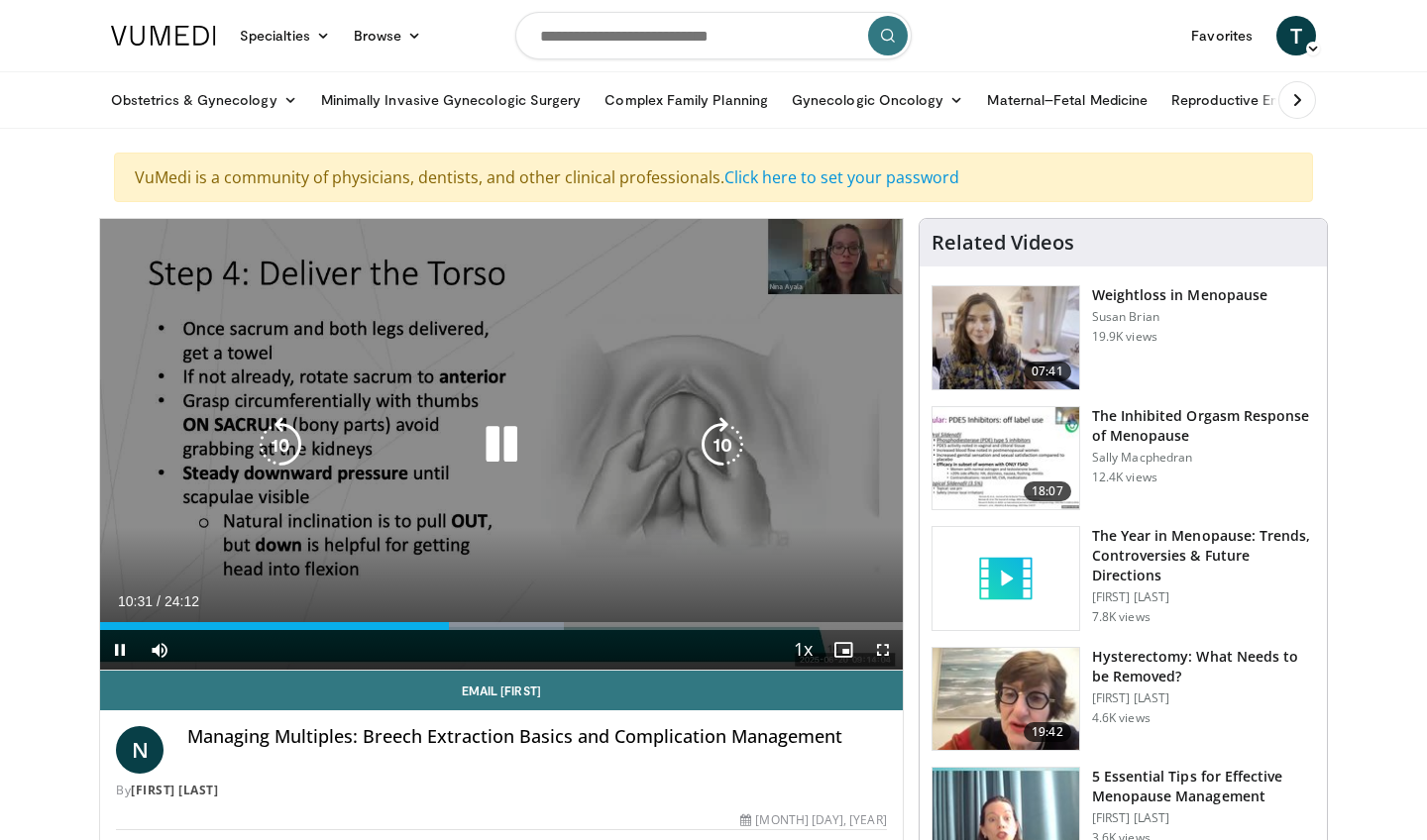 click at bounding box center (280, 445) 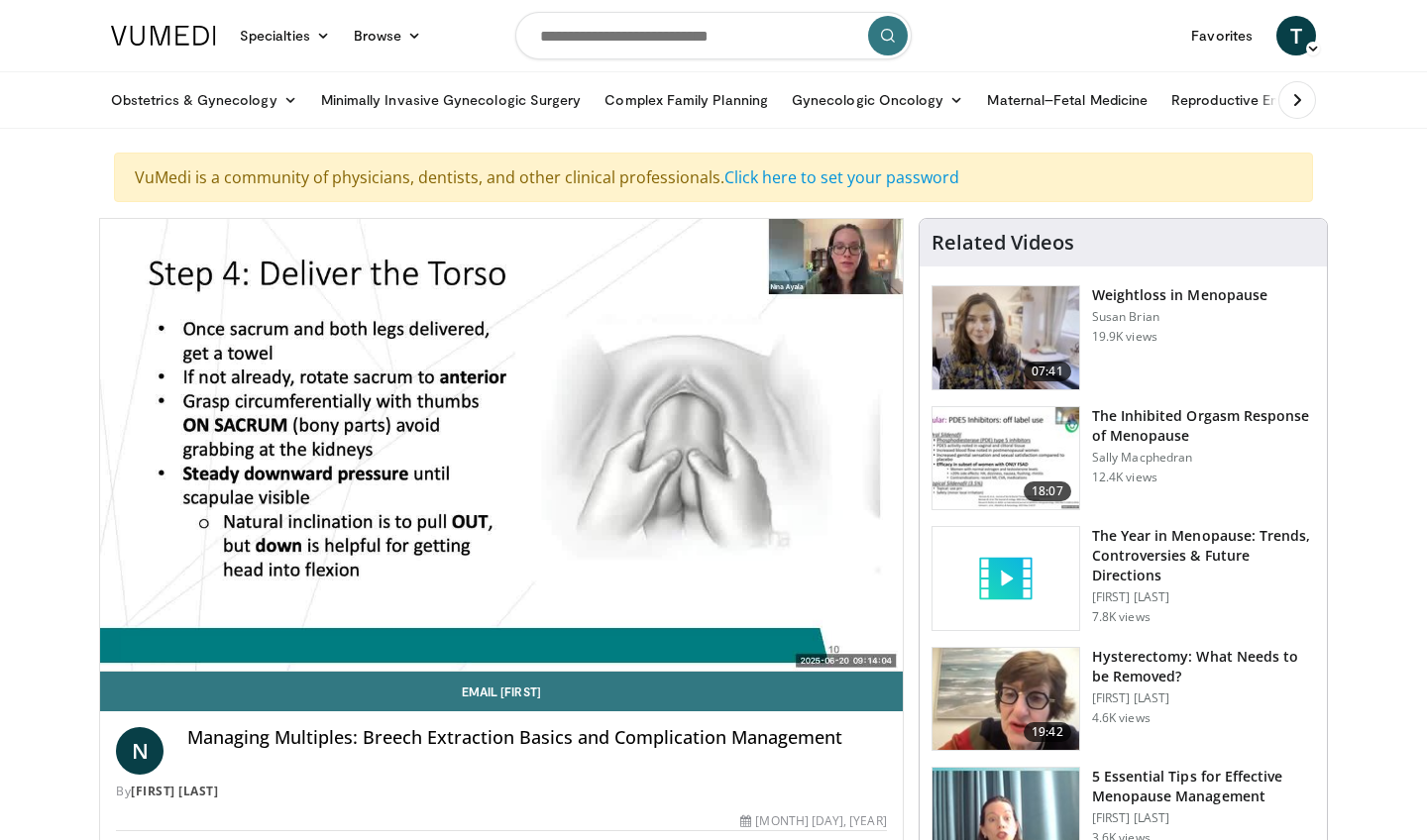 scroll, scrollTop: 0, scrollLeft: 0, axis: both 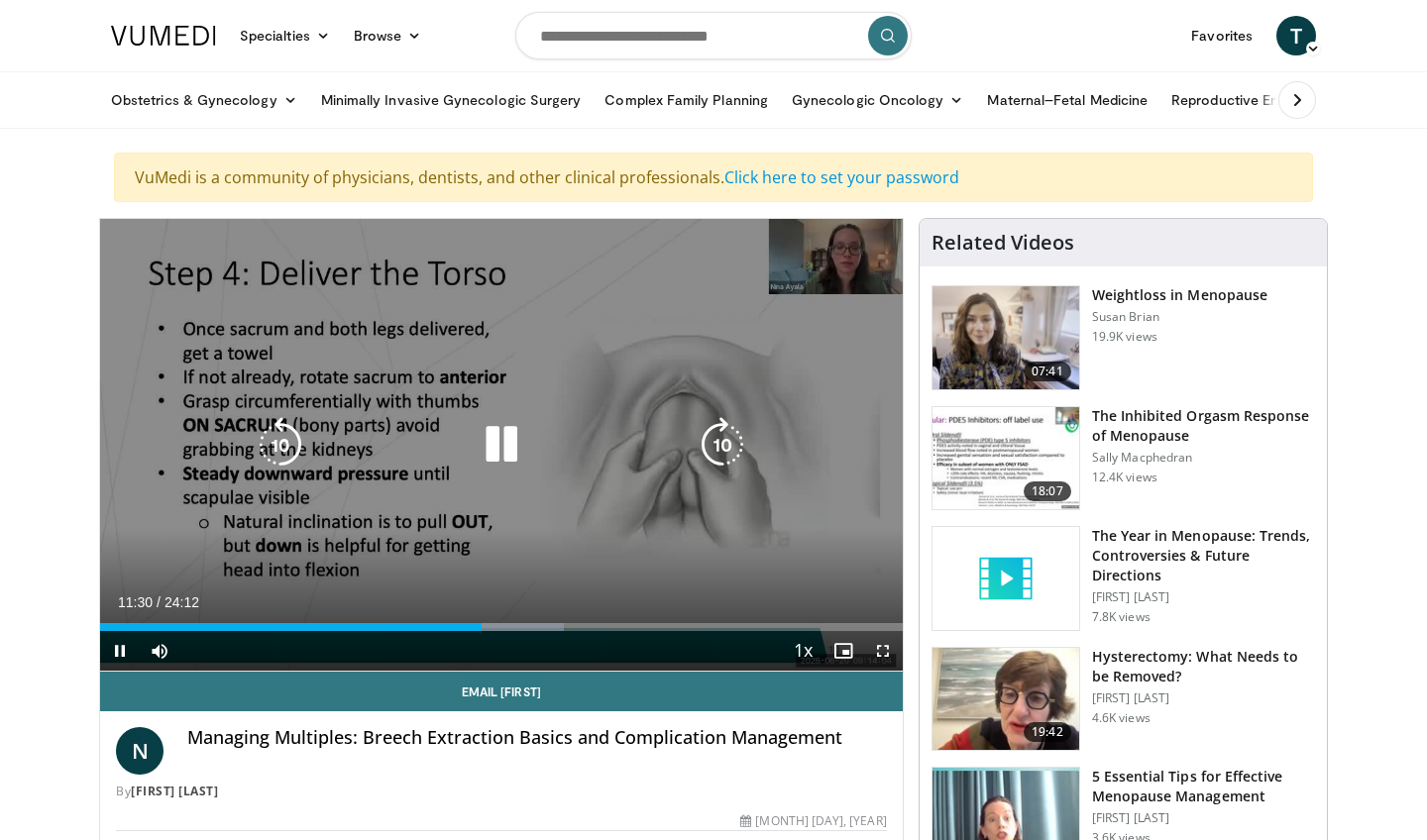 click at bounding box center (280, 445) 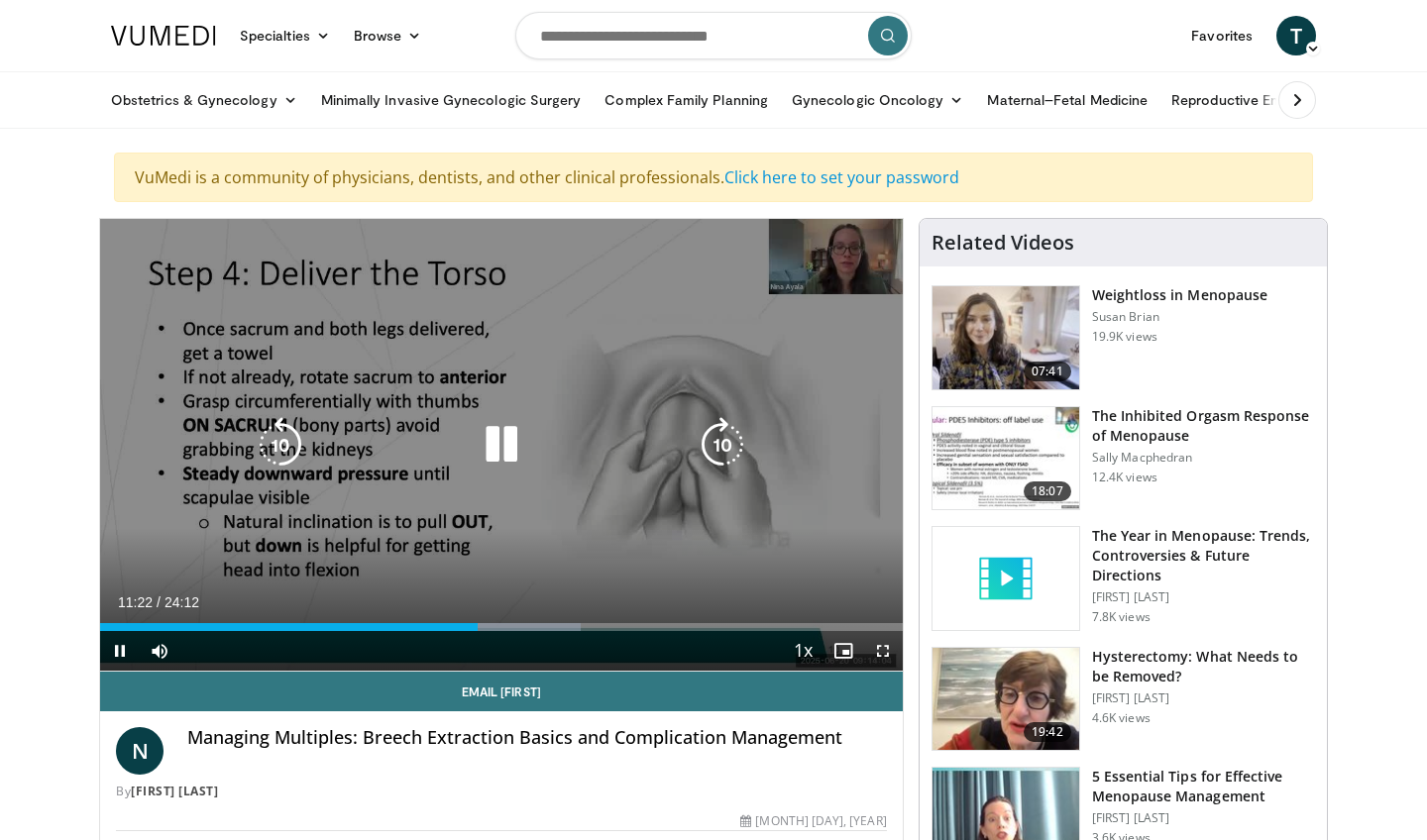 click at bounding box center [501, 445] 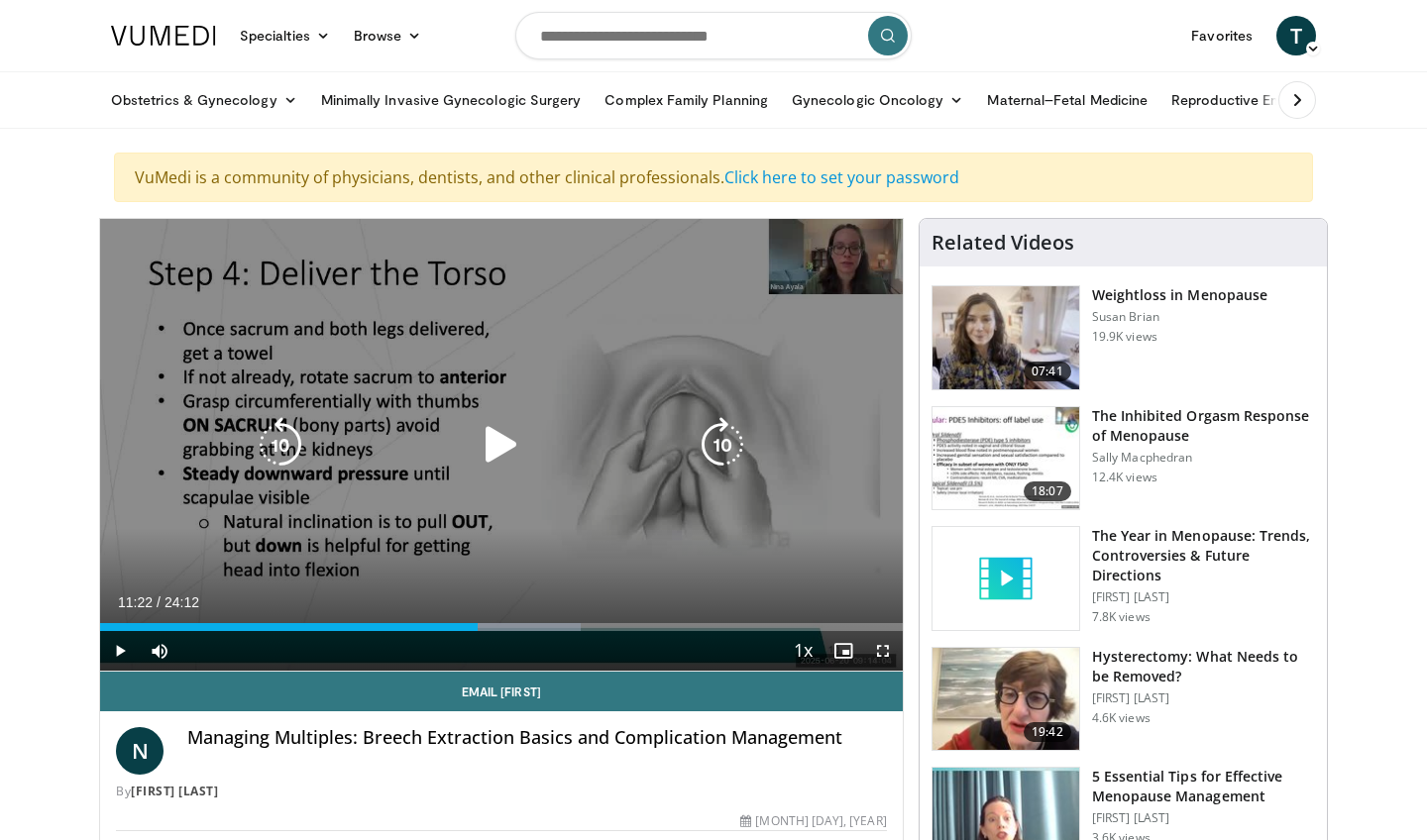 click at bounding box center (501, 445) 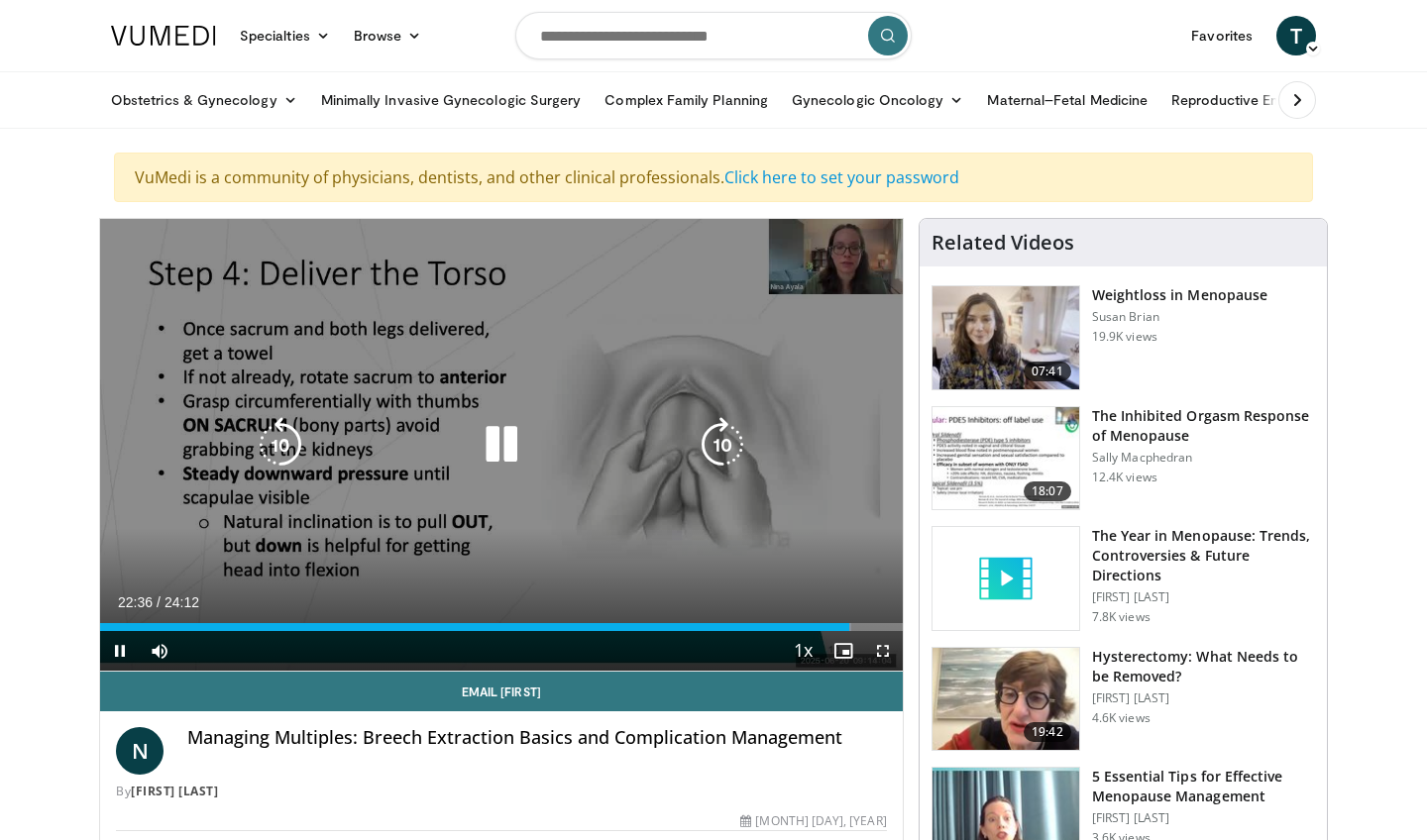 click at bounding box center (501, 445) 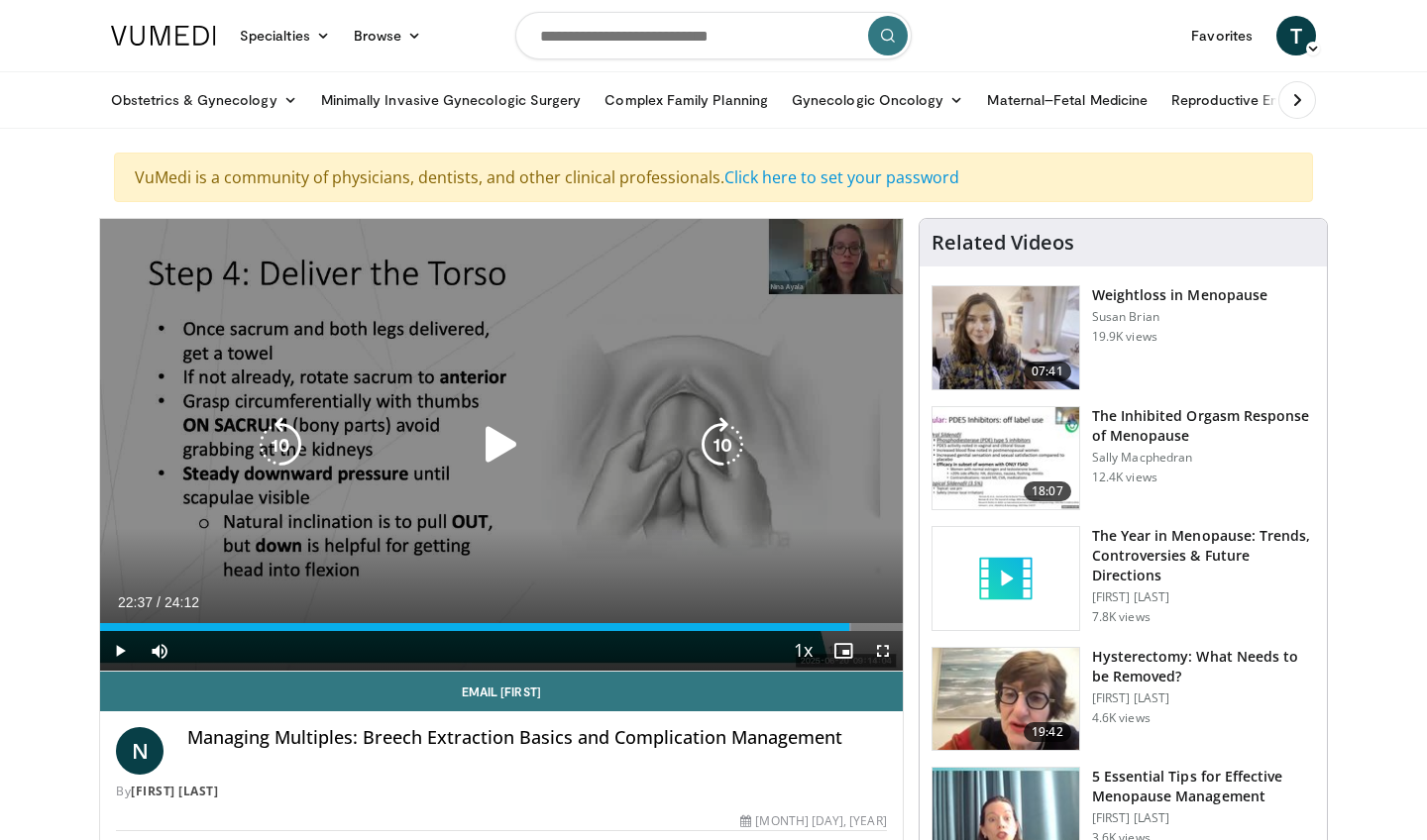 click at bounding box center (280, 445) 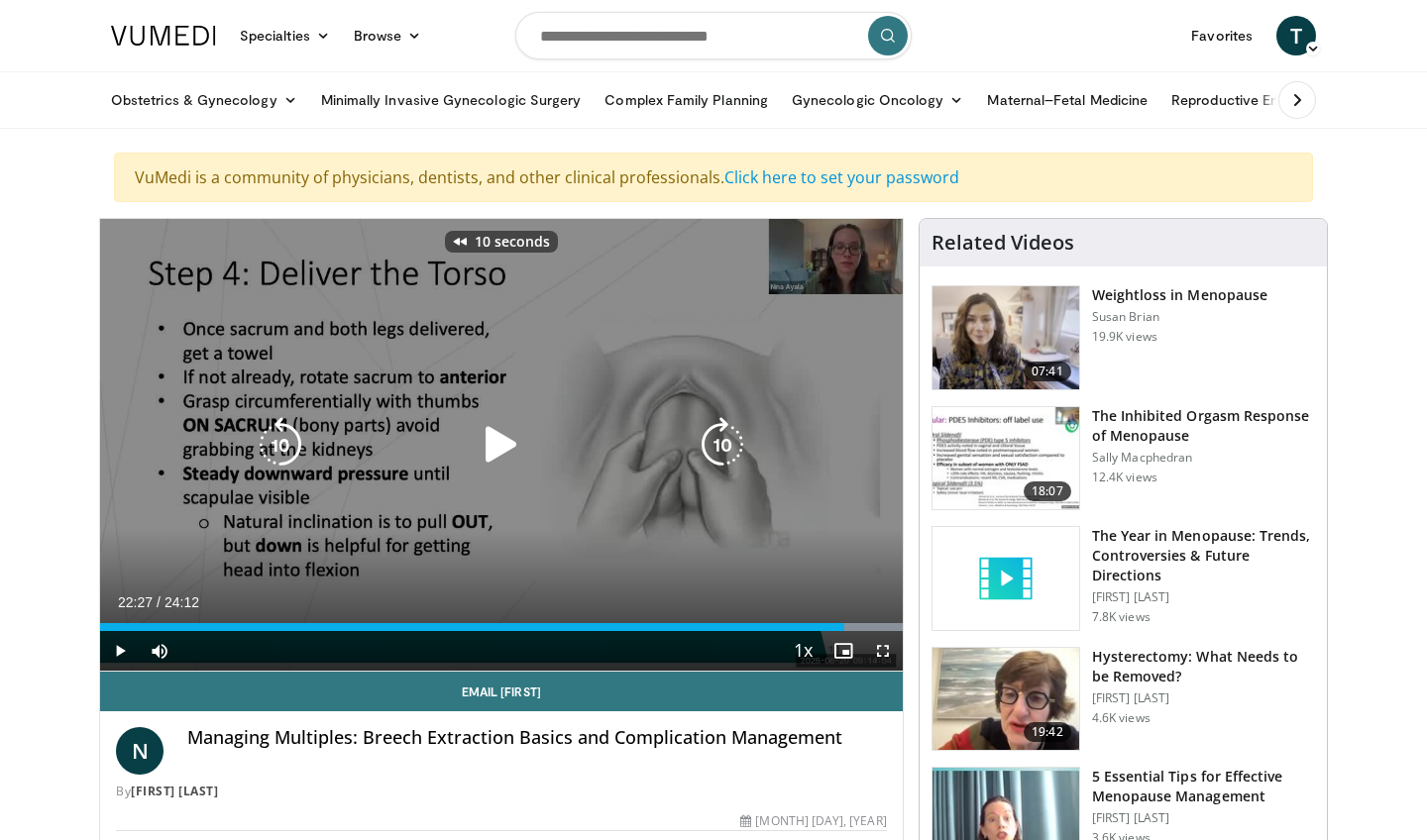 click at bounding box center [501, 445] 